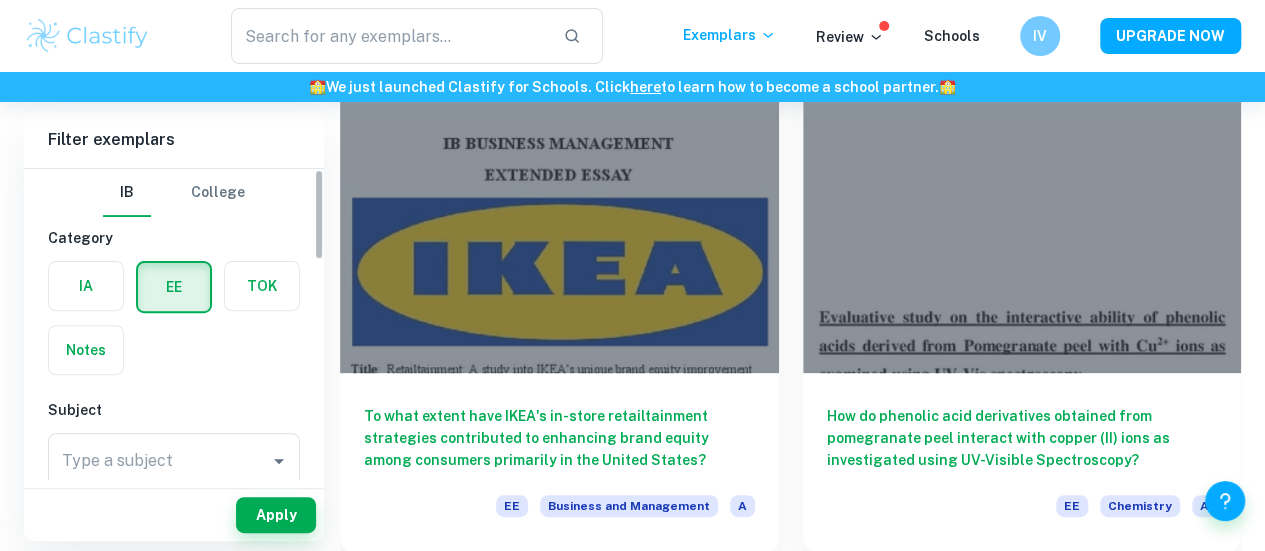 scroll, scrollTop: 211, scrollLeft: 0, axis: vertical 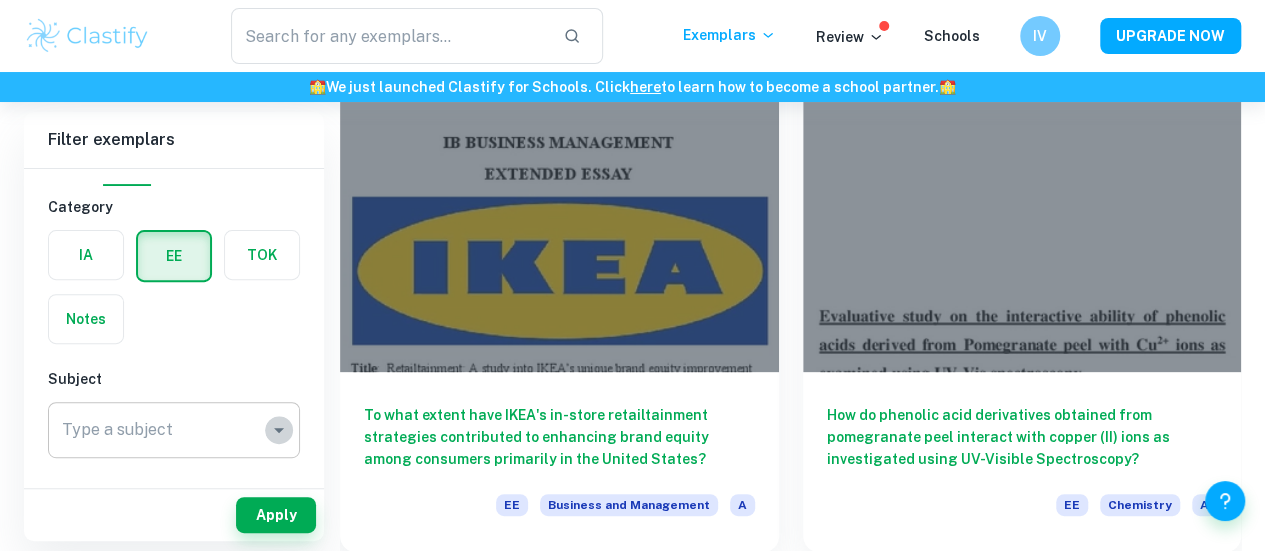 click 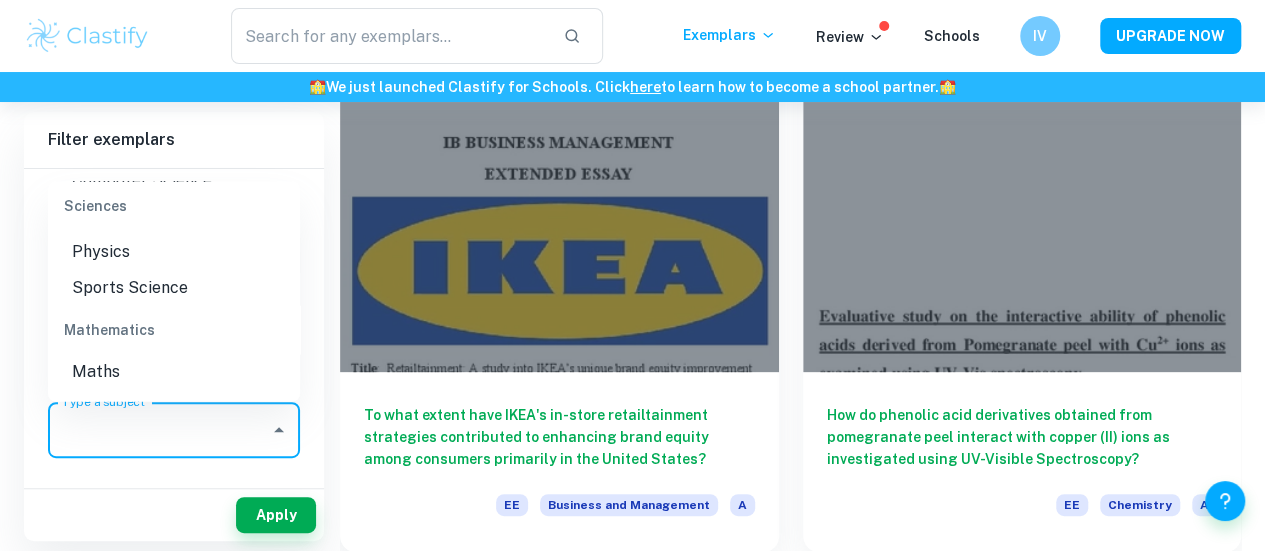 scroll, scrollTop: 2418, scrollLeft: 0, axis: vertical 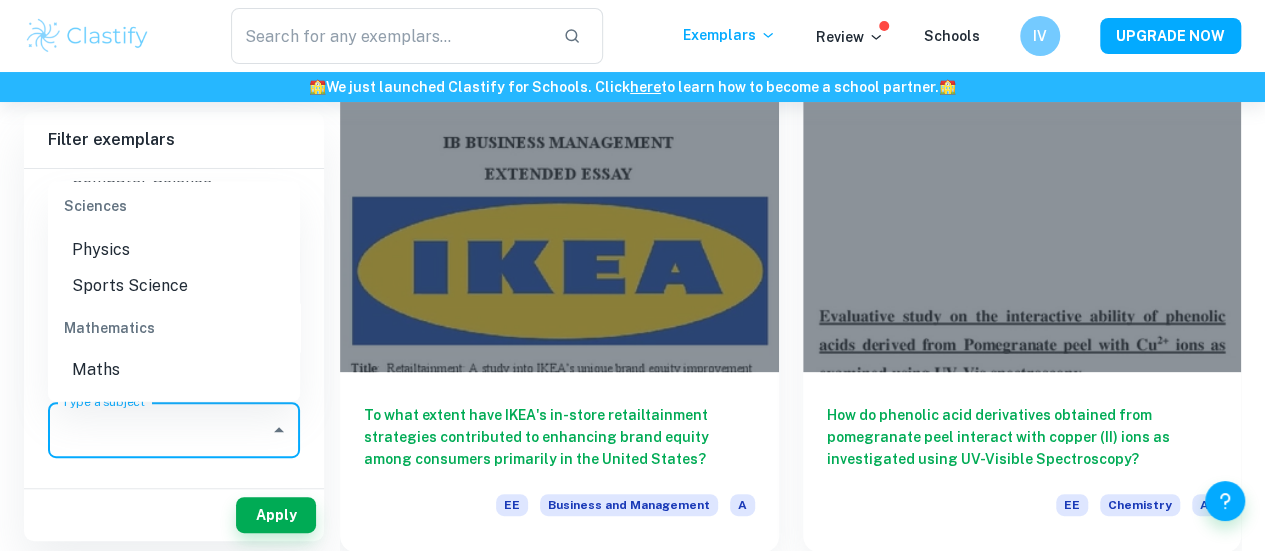 click on "Physics" at bounding box center (174, 249) 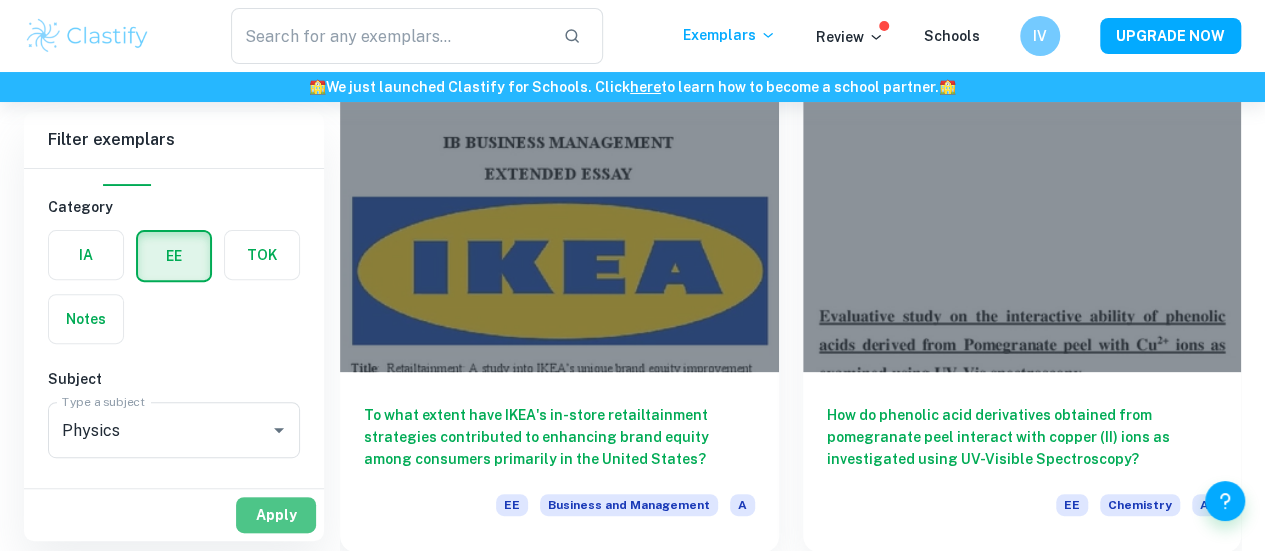click on "Apply" at bounding box center [276, 515] 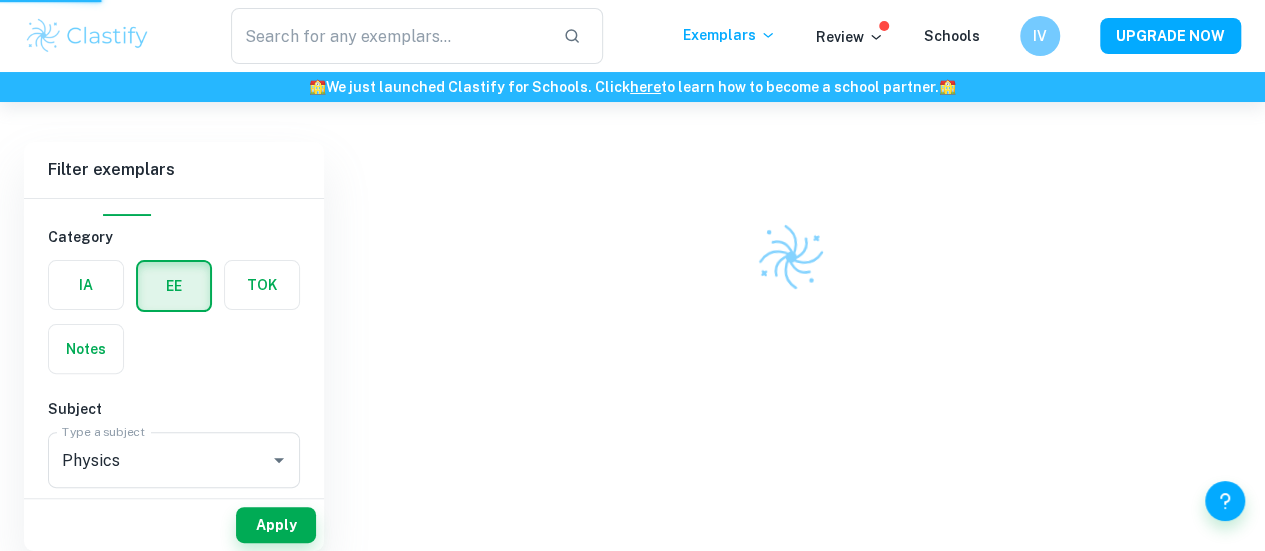 scroll, scrollTop: 102, scrollLeft: 0, axis: vertical 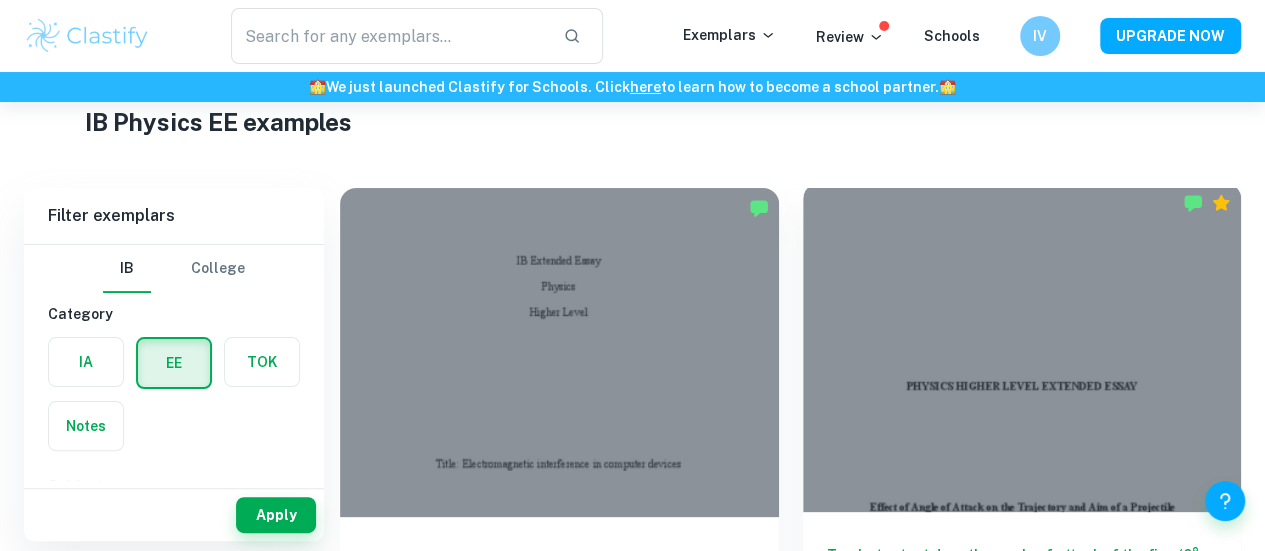 click at bounding box center (1022, 347) 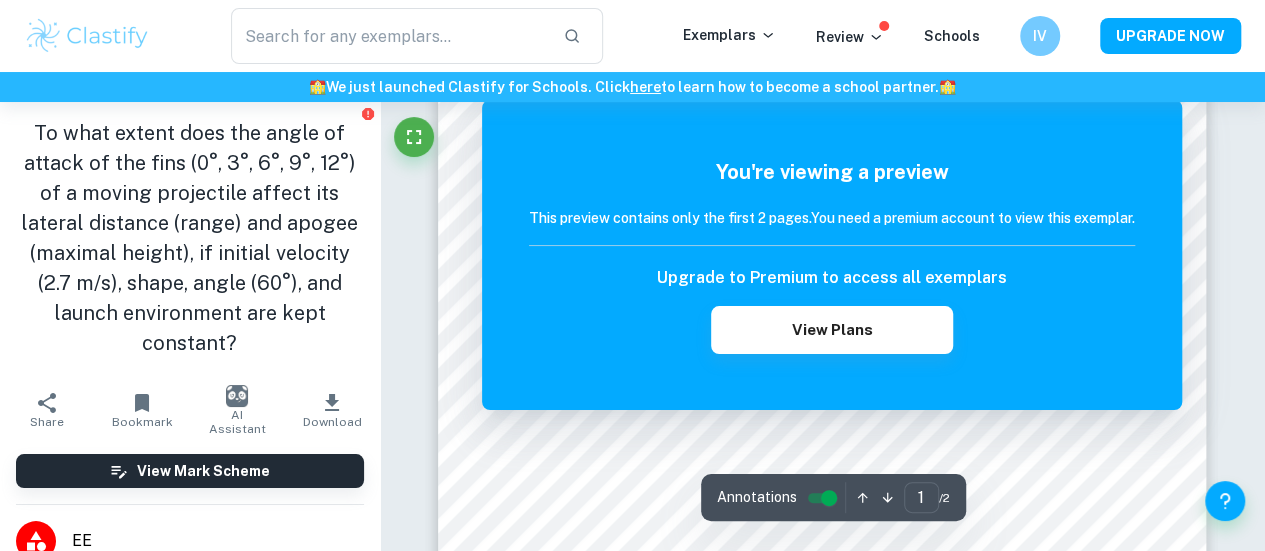 scroll, scrollTop: 228, scrollLeft: 0, axis: vertical 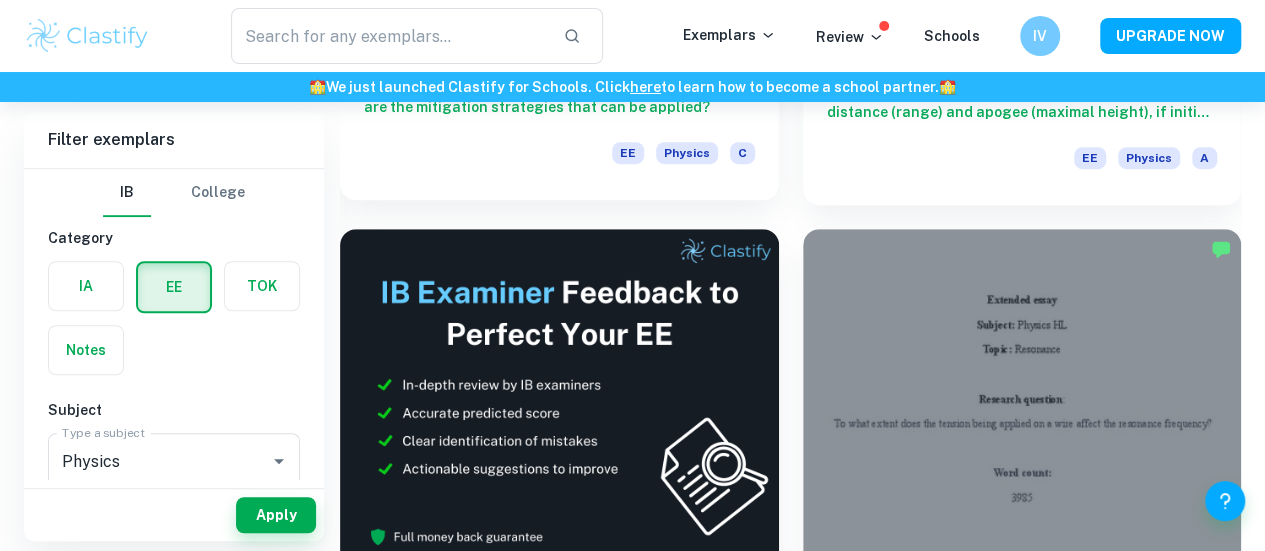 click at bounding box center (1022, 393) 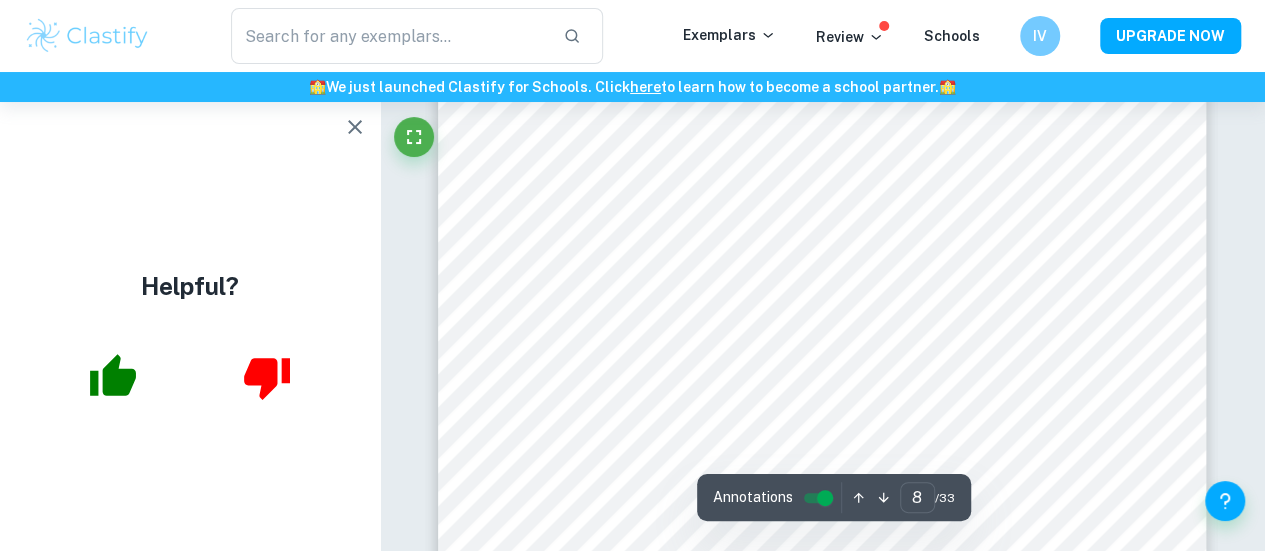 scroll, scrollTop: 7662, scrollLeft: 0, axis: vertical 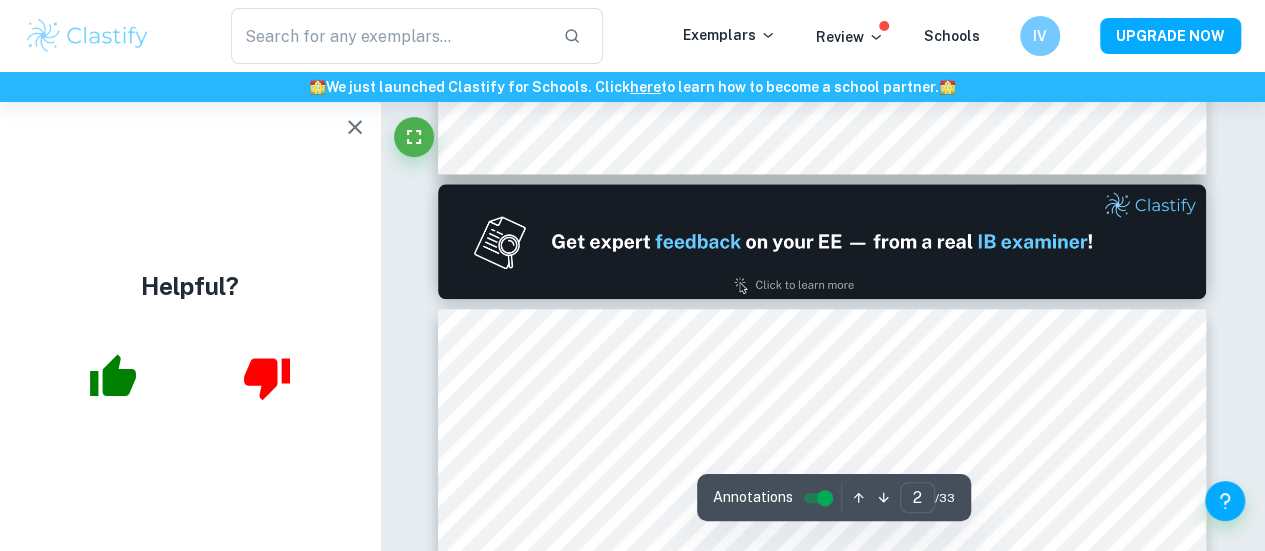 type on "1" 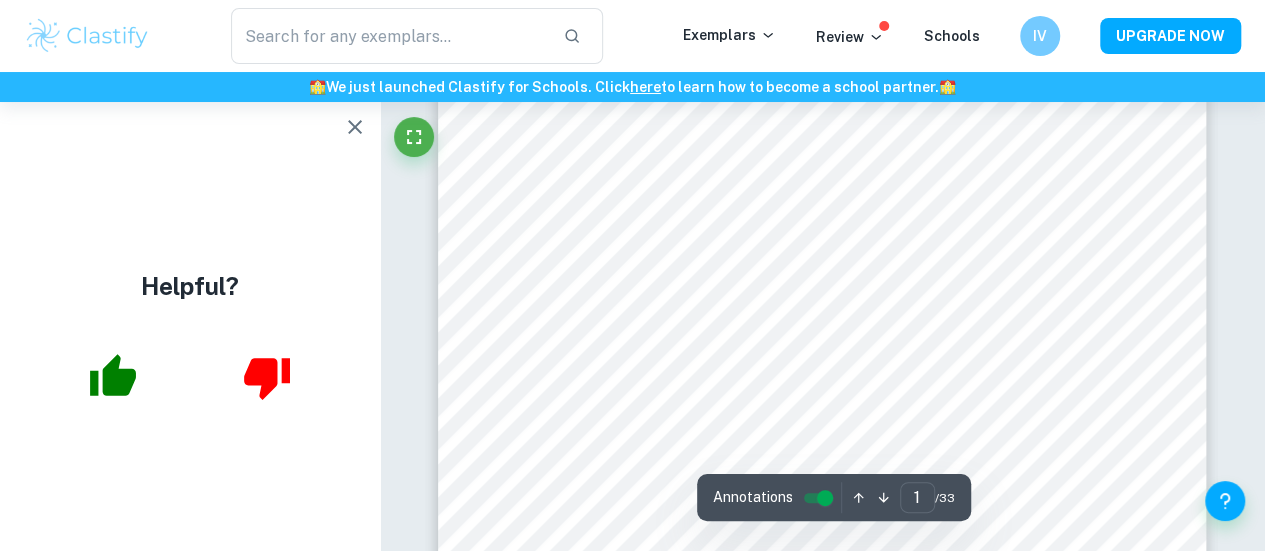 scroll, scrollTop: 55, scrollLeft: 0, axis: vertical 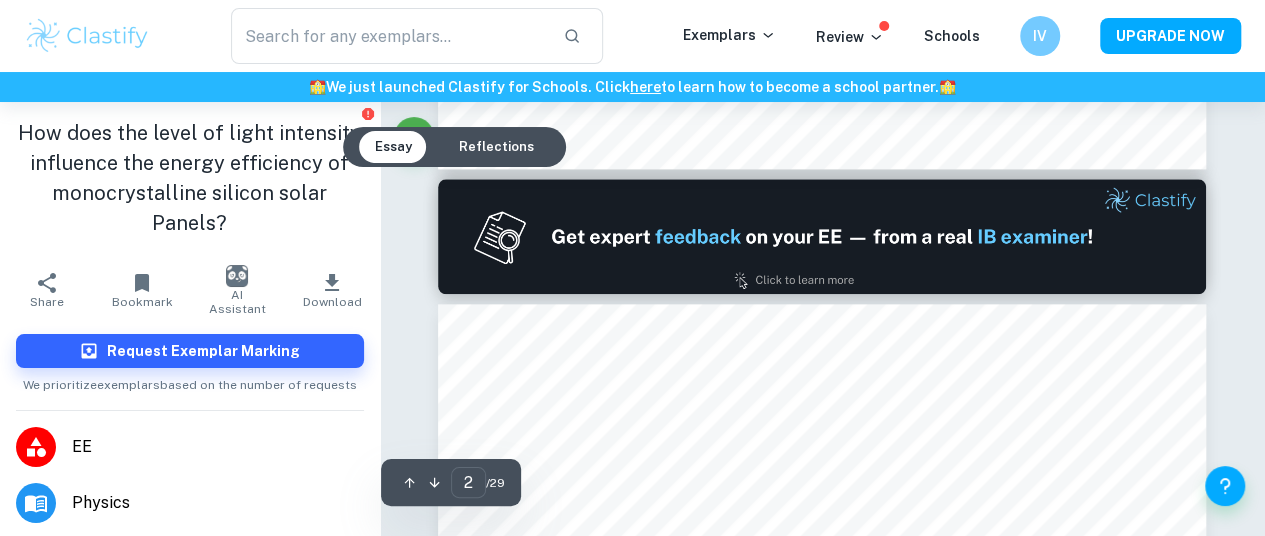 type on "1" 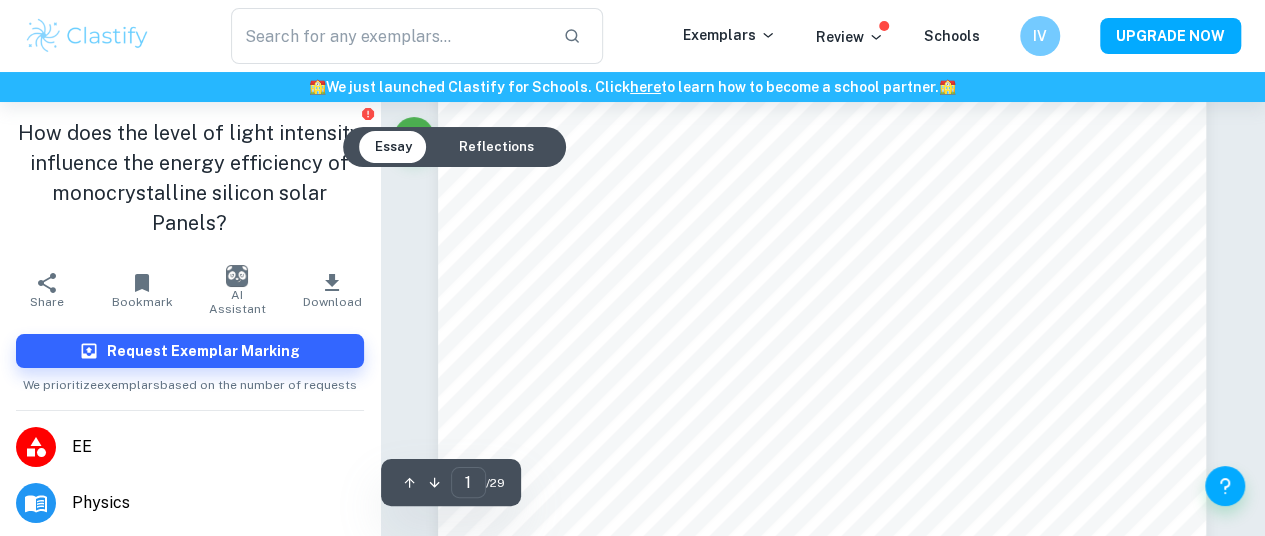 scroll, scrollTop: 0, scrollLeft: 54, axis: horizontal 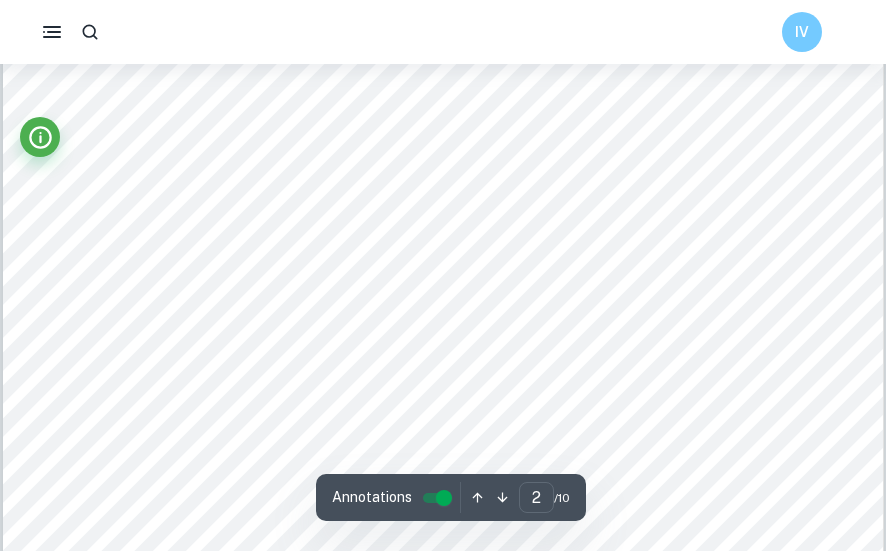 type on "1" 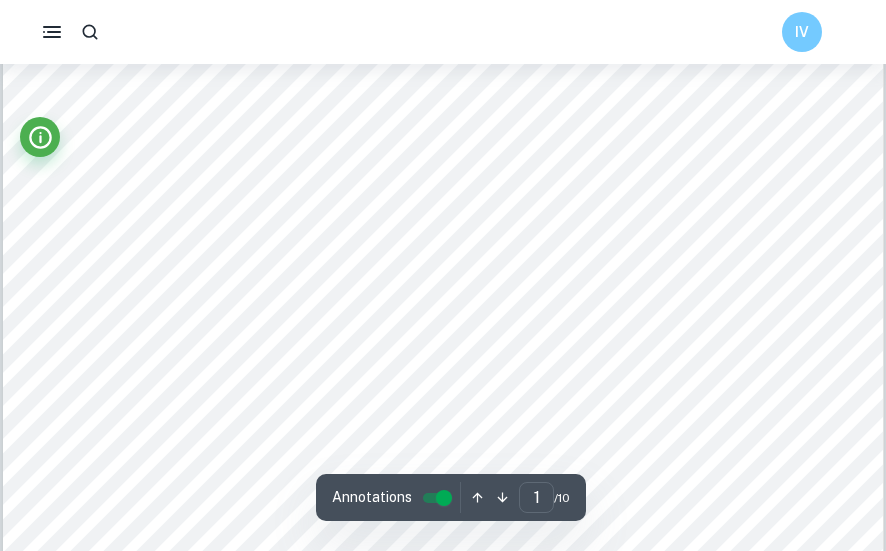 scroll, scrollTop: 490, scrollLeft: 0, axis: vertical 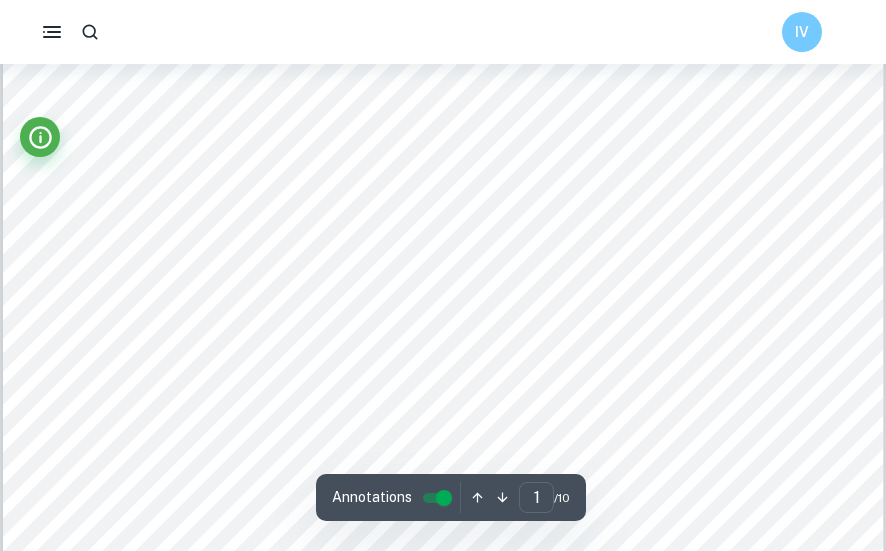 click at bounding box center [427, 260] 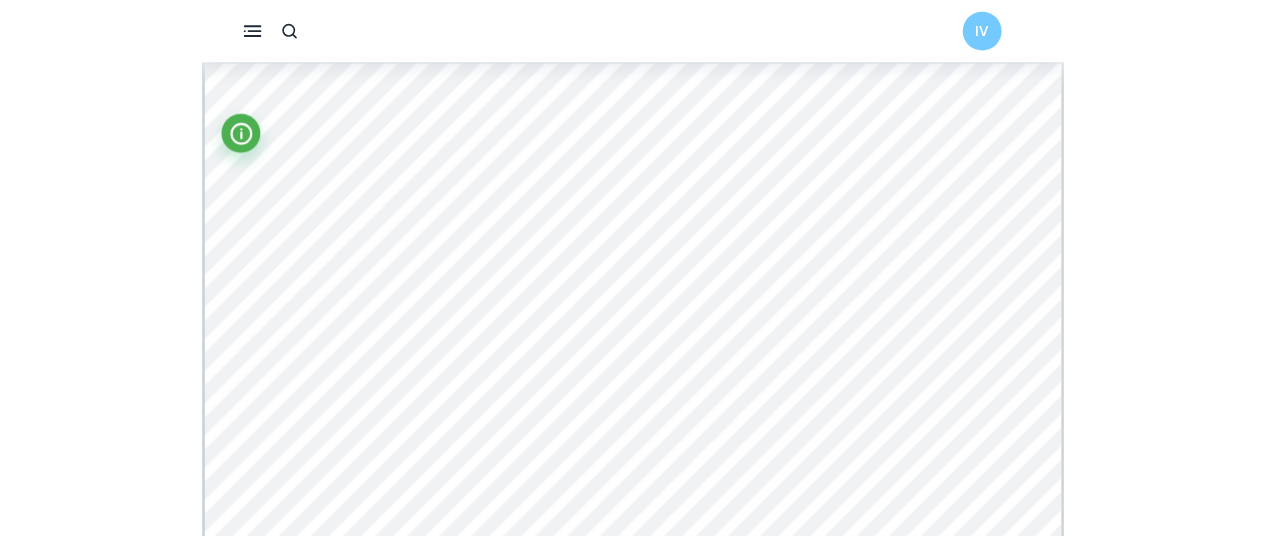 scroll, scrollTop: 19, scrollLeft: 0, axis: vertical 